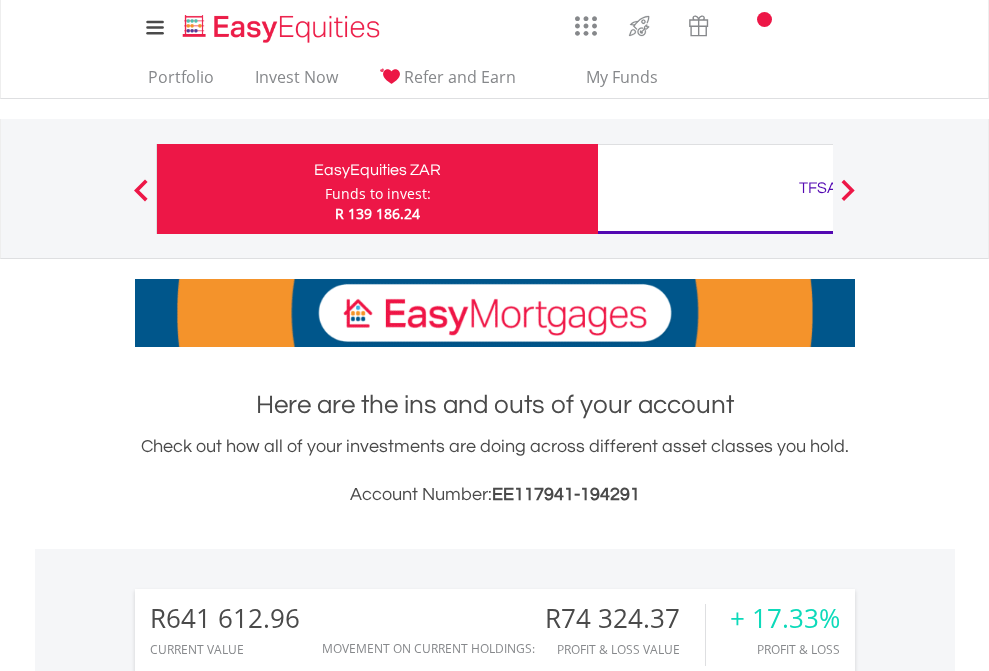 scroll, scrollTop: 0, scrollLeft: 0, axis: both 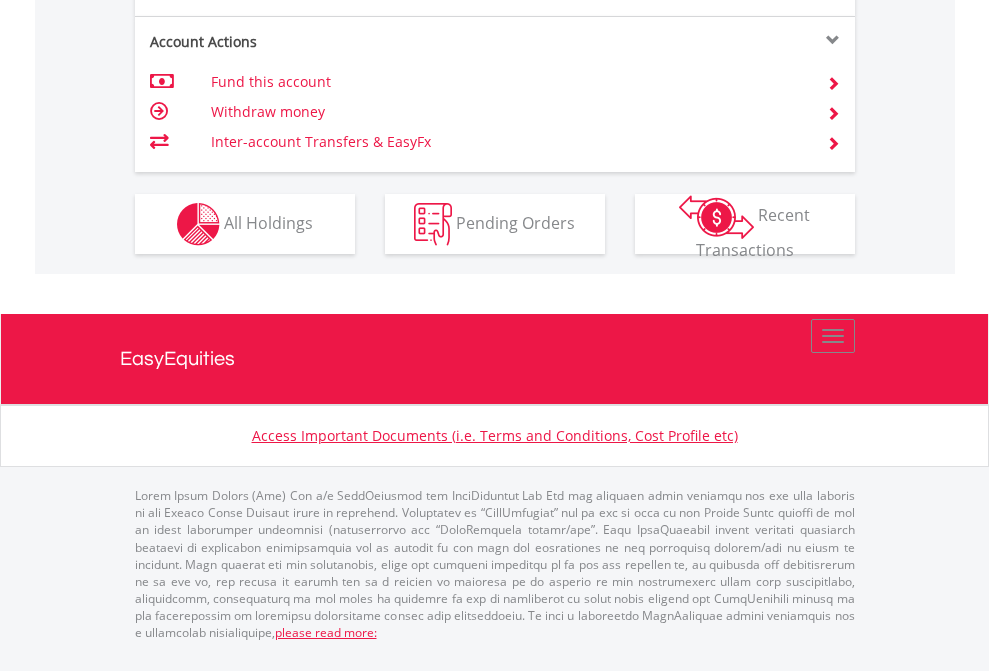click on "Investment types" at bounding box center [706, -337] 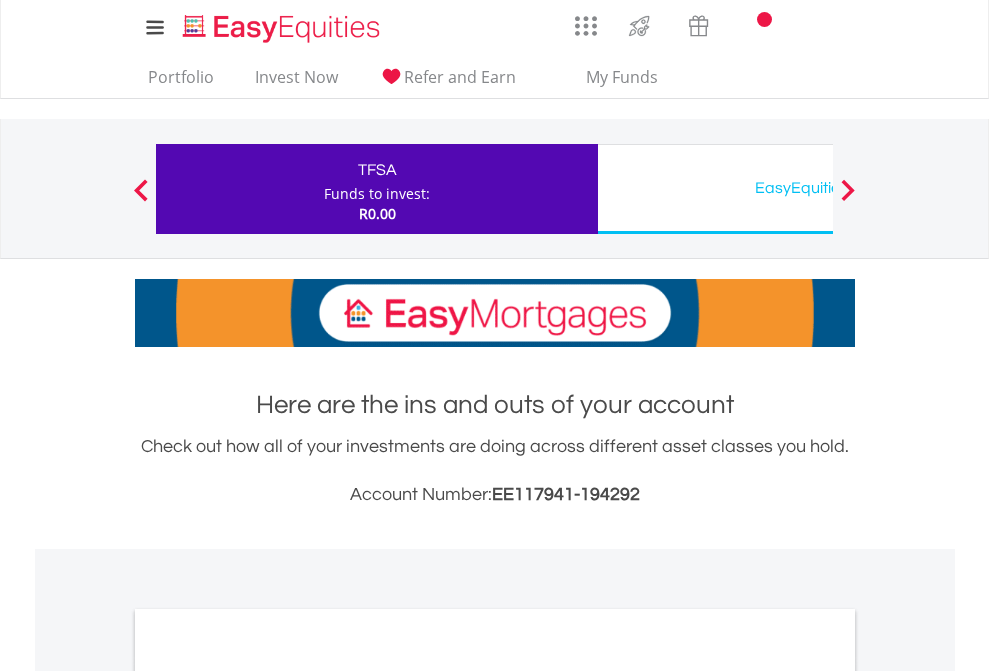 scroll, scrollTop: 0, scrollLeft: 0, axis: both 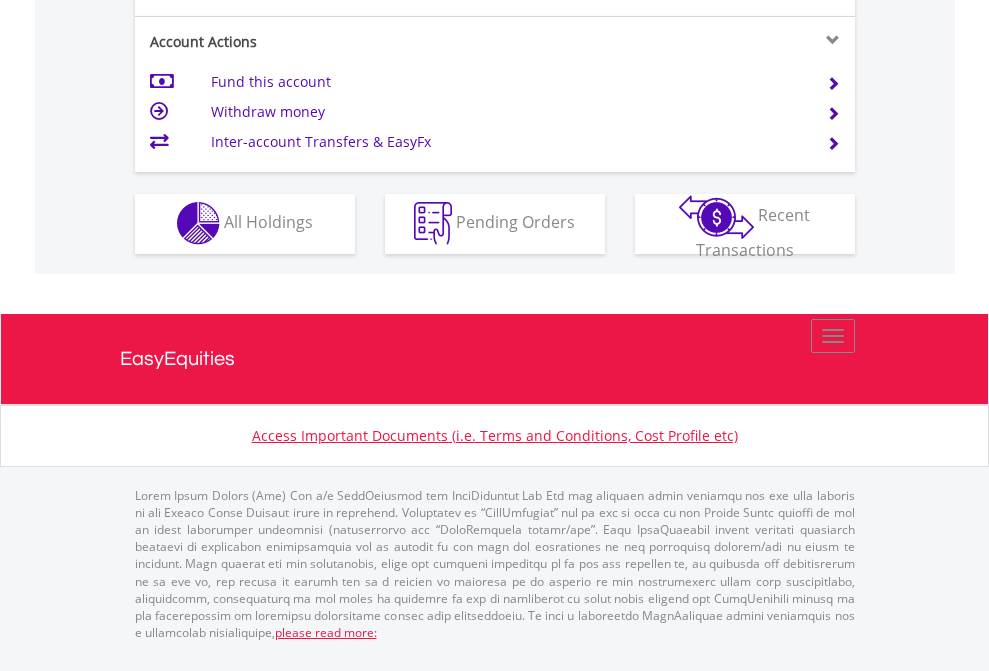 click on "Investment types" at bounding box center (706, -353) 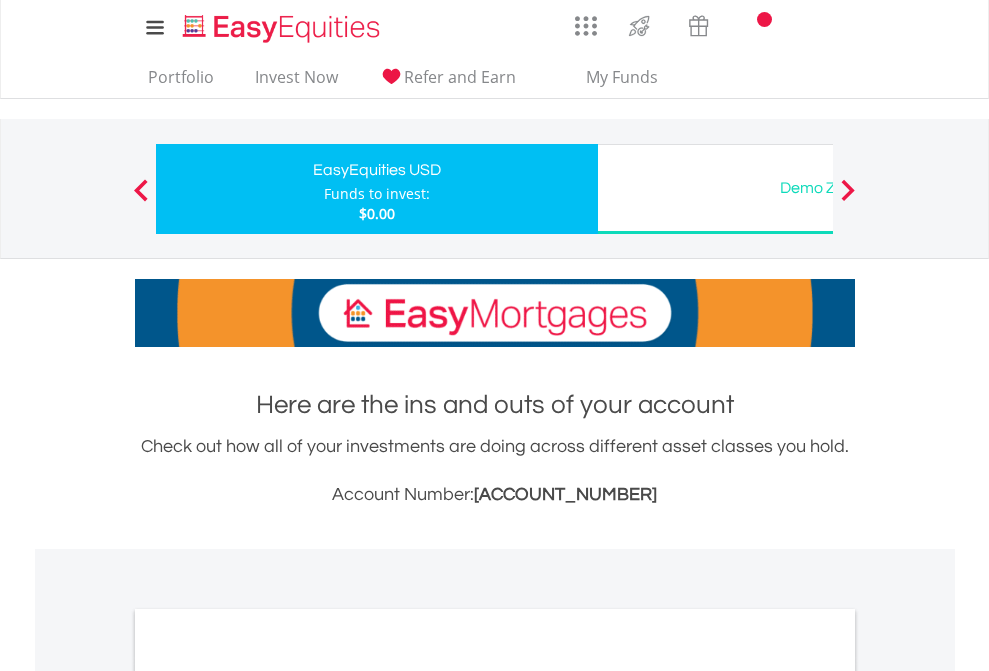 scroll, scrollTop: 0, scrollLeft: 0, axis: both 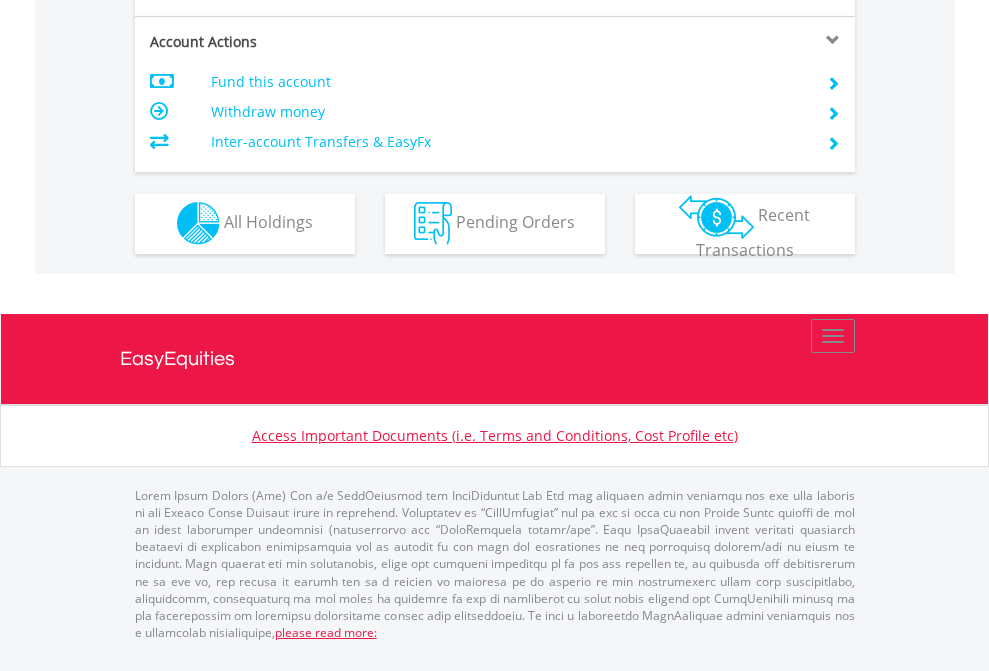 click on "Investment types" at bounding box center [706, -353] 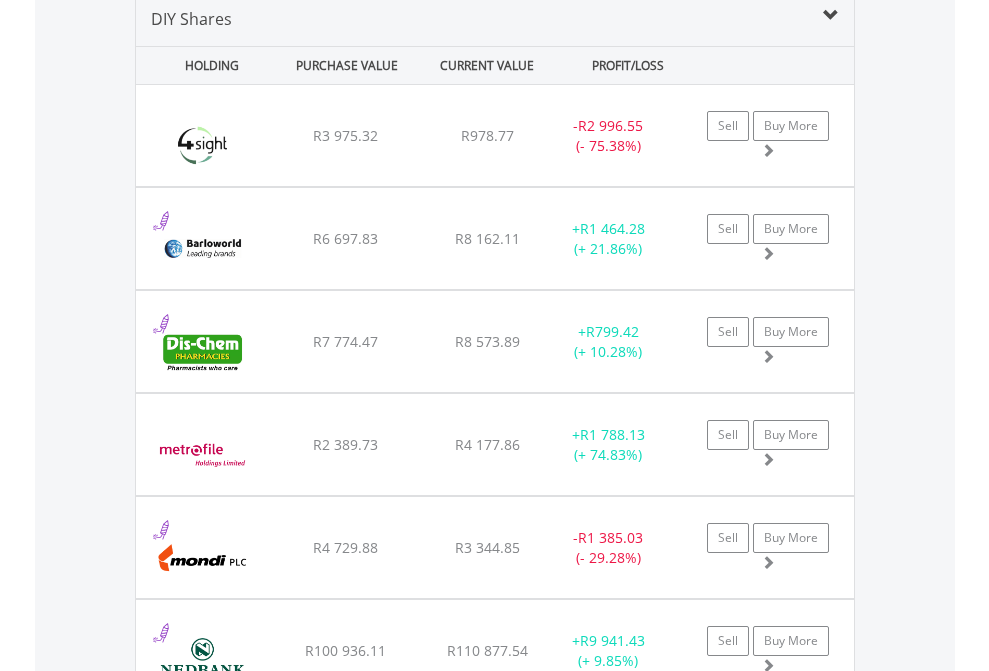 scroll, scrollTop: 1933, scrollLeft: 0, axis: vertical 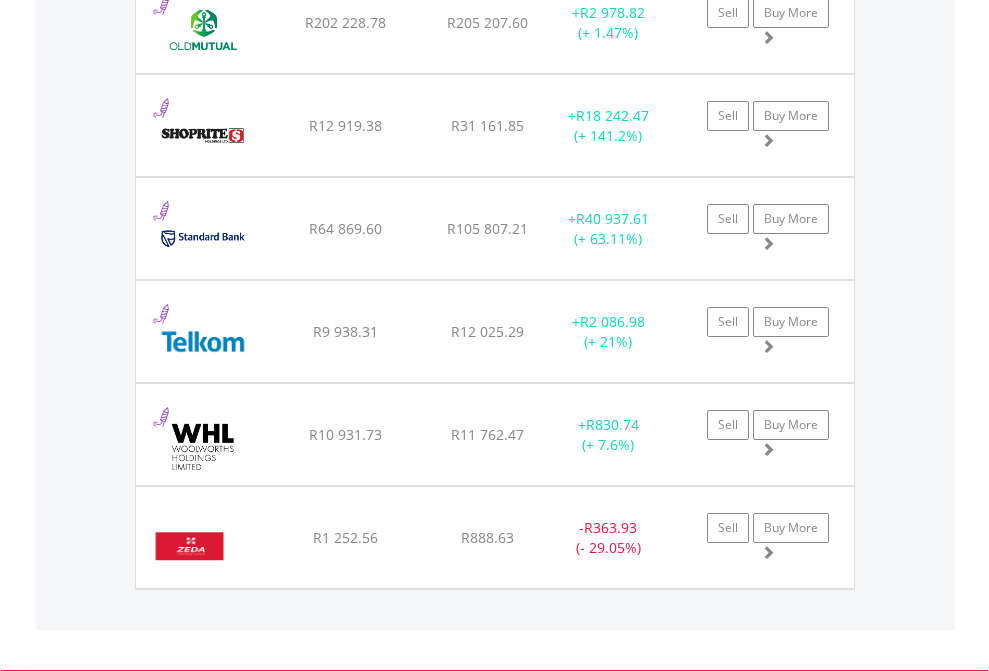 click on "TFSA" at bounding box center (818, -1745) 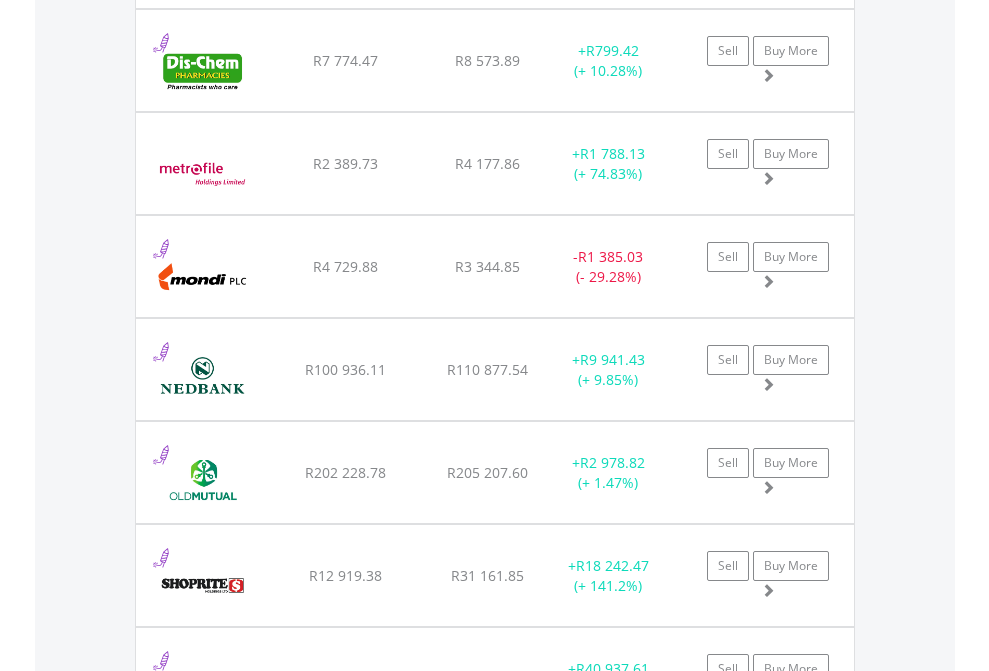 scroll, scrollTop: 144, scrollLeft: 0, axis: vertical 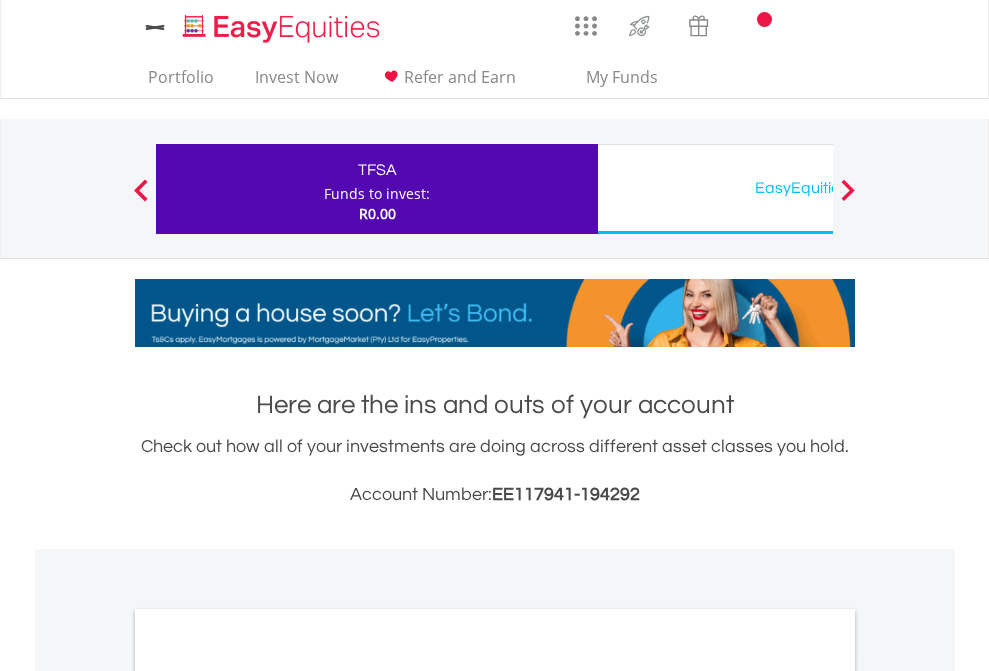 click on "All Holdings" at bounding box center (268, 1096) 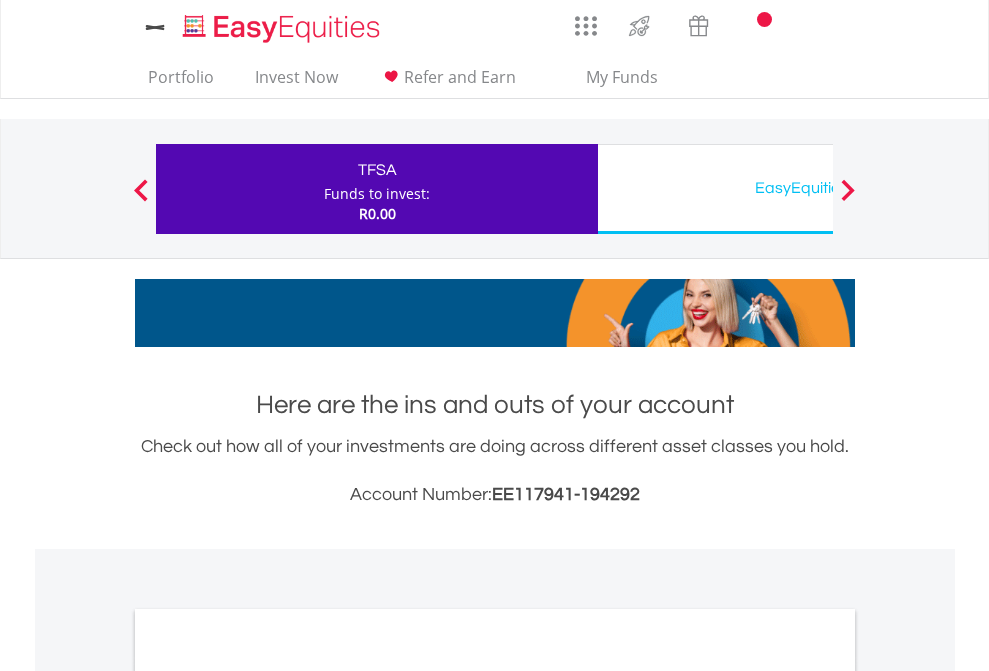 scroll, scrollTop: 1202, scrollLeft: 0, axis: vertical 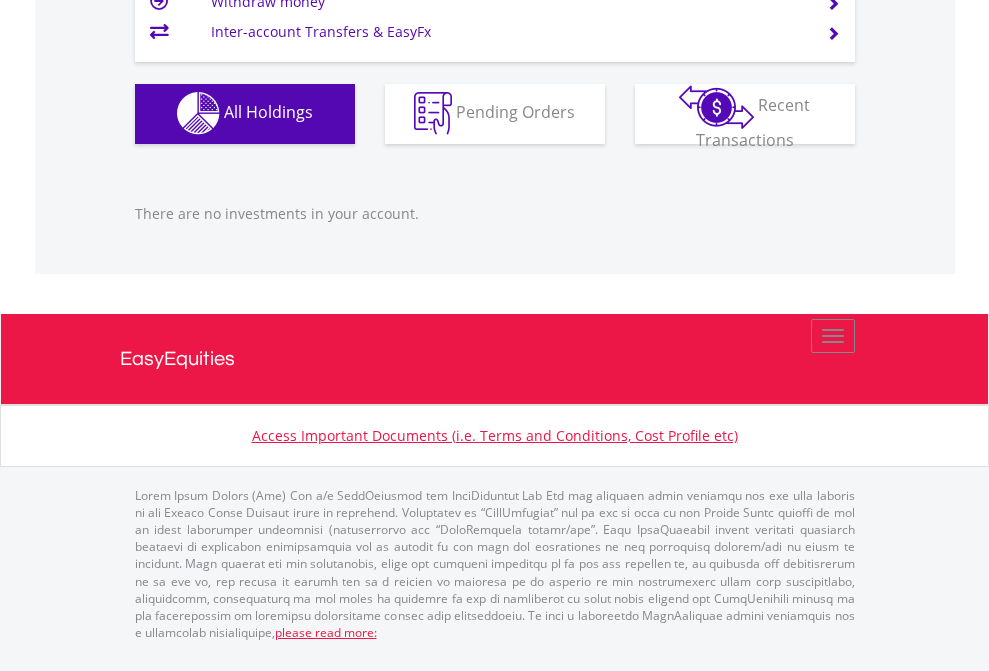 click on "EasyEquities USD" at bounding box center [818, -1142] 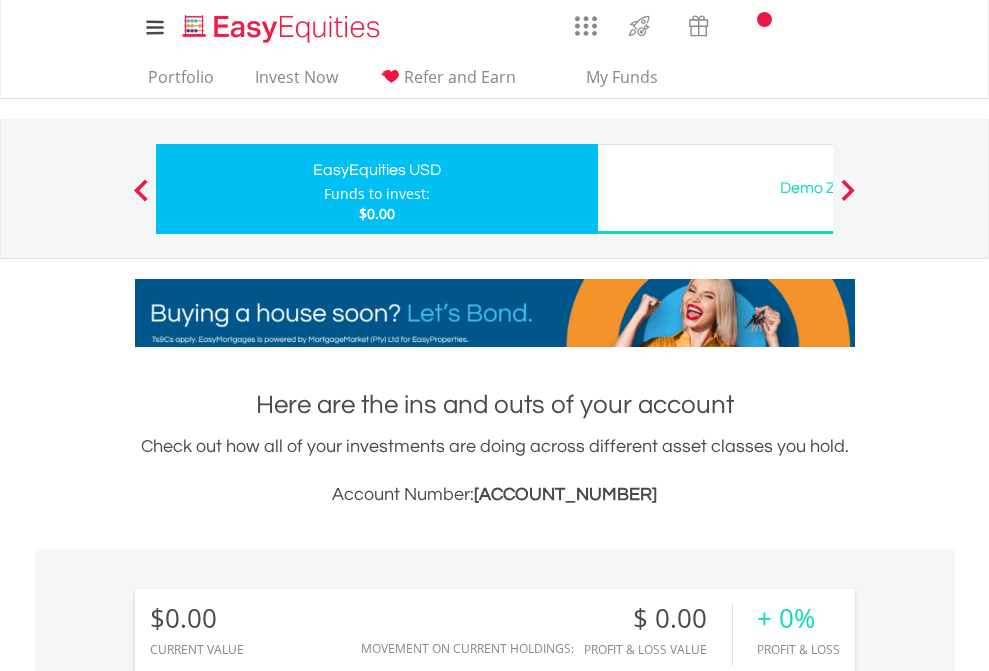 scroll, scrollTop: 1202, scrollLeft: 0, axis: vertical 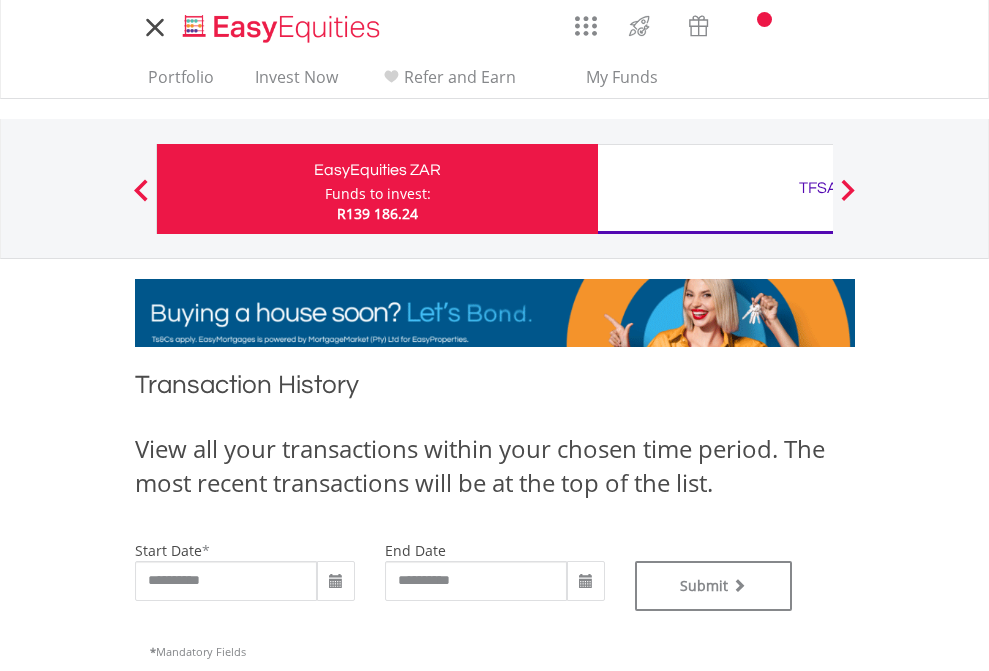 type on "**********" 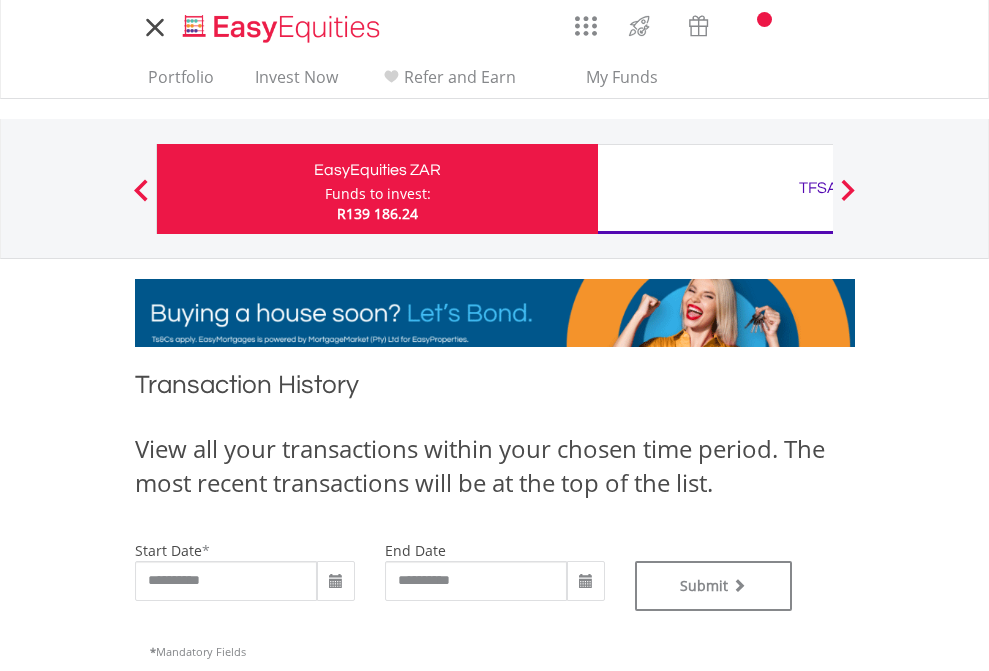 type on "**********" 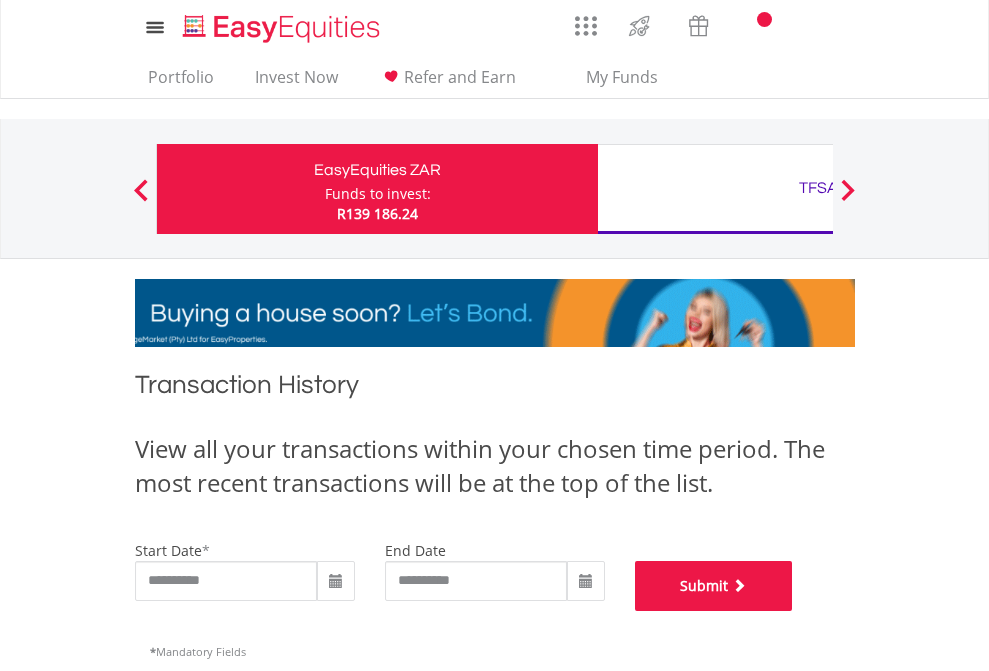 click on "Submit" at bounding box center [714, 586] 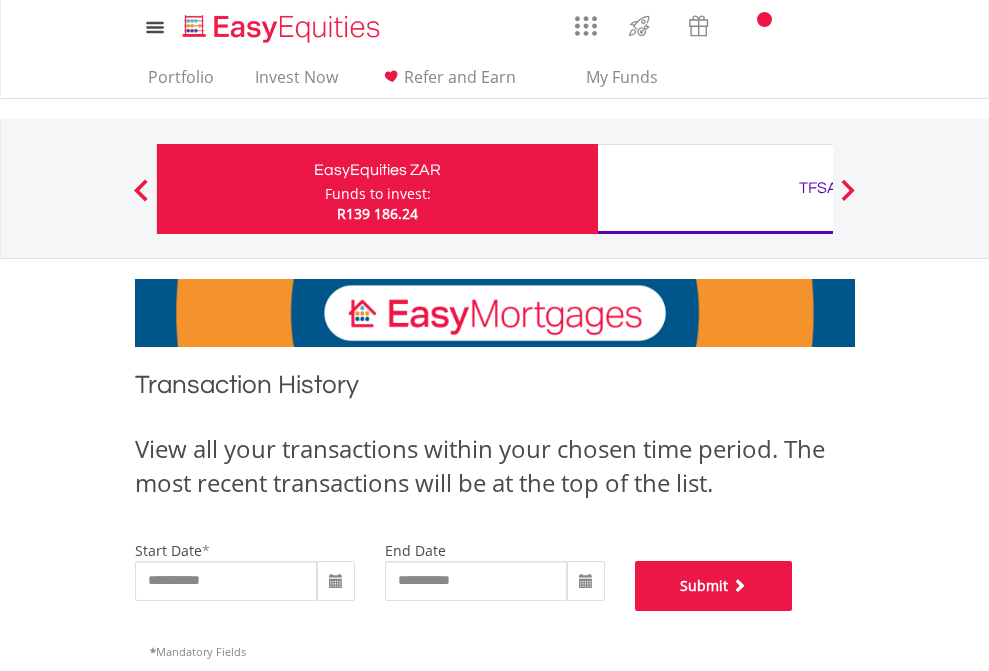 scroll, scrollTop: 811, scrollLeft: 0, axis: vertical 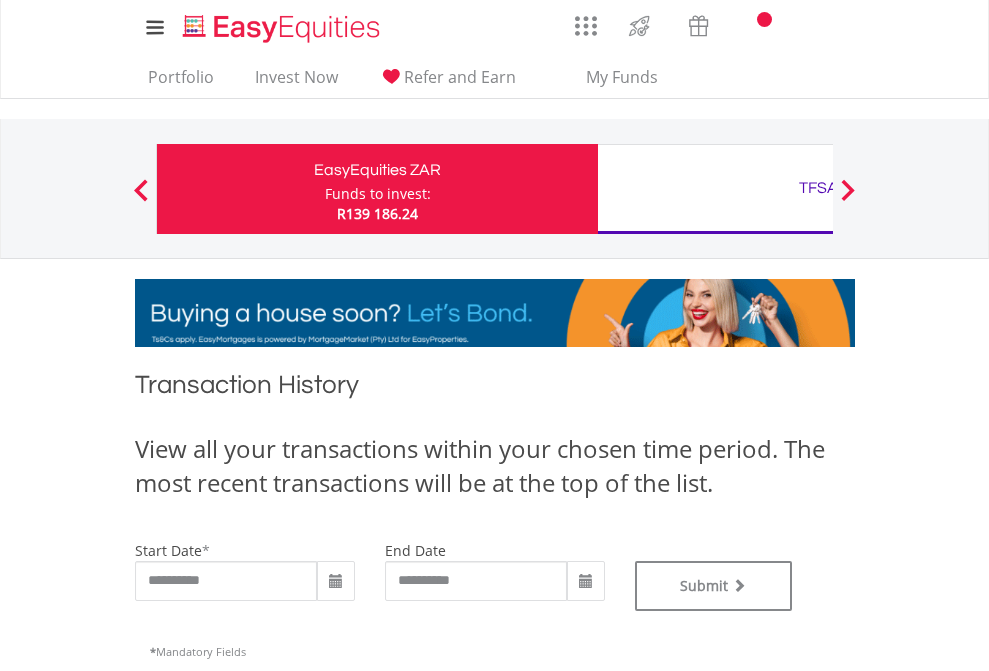 click on "TFSA" at bounding box center [818, 188] 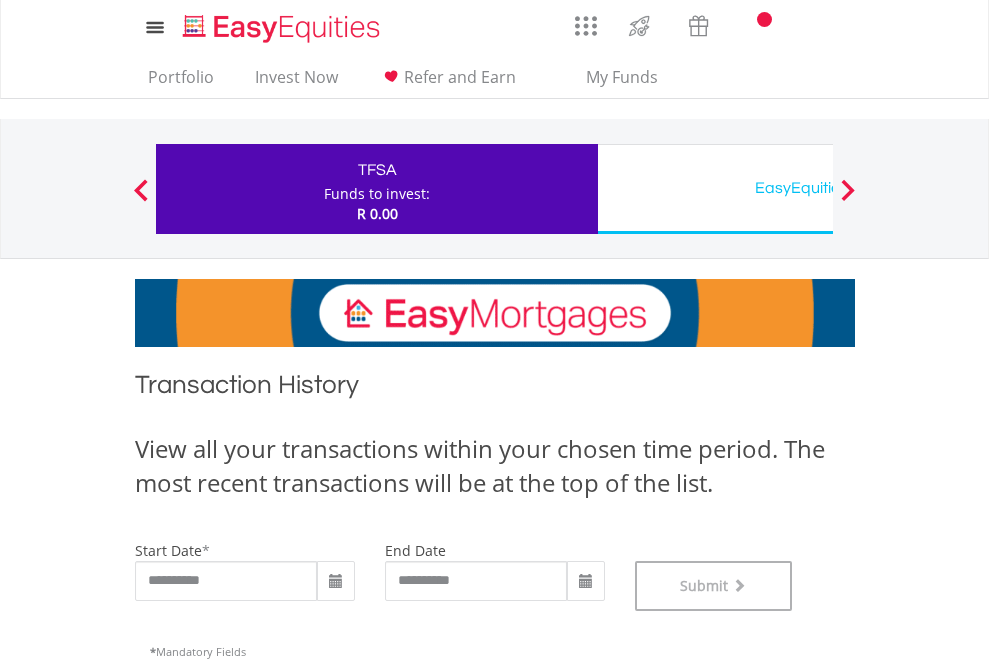 scroll, scrollTop: 811, scrollLeft: 0, axis: vertical 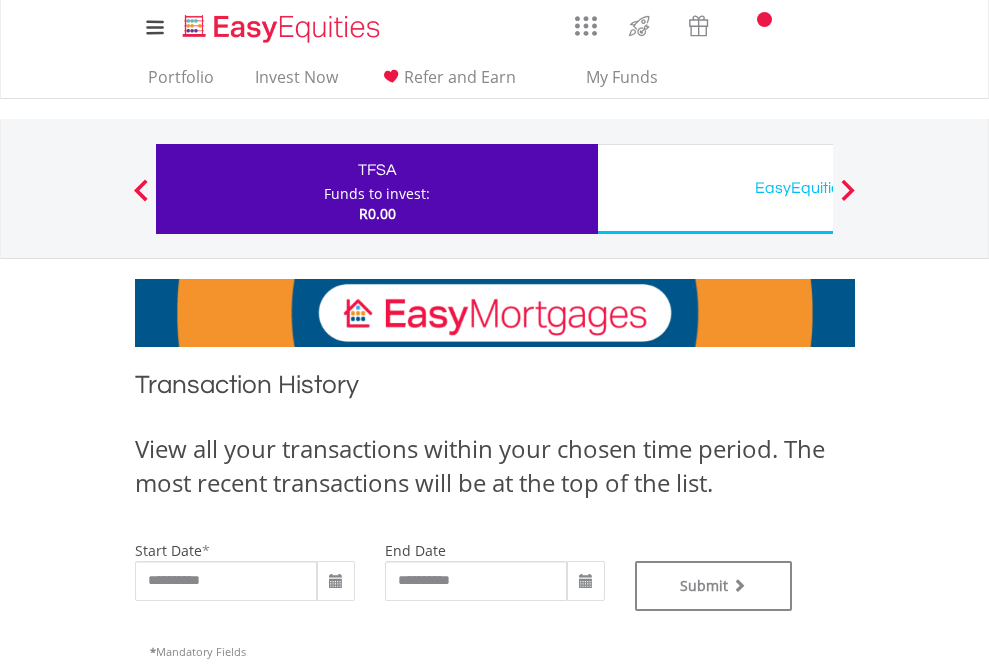 click on "EasyEquities USD" at bounding box center [818, 188] 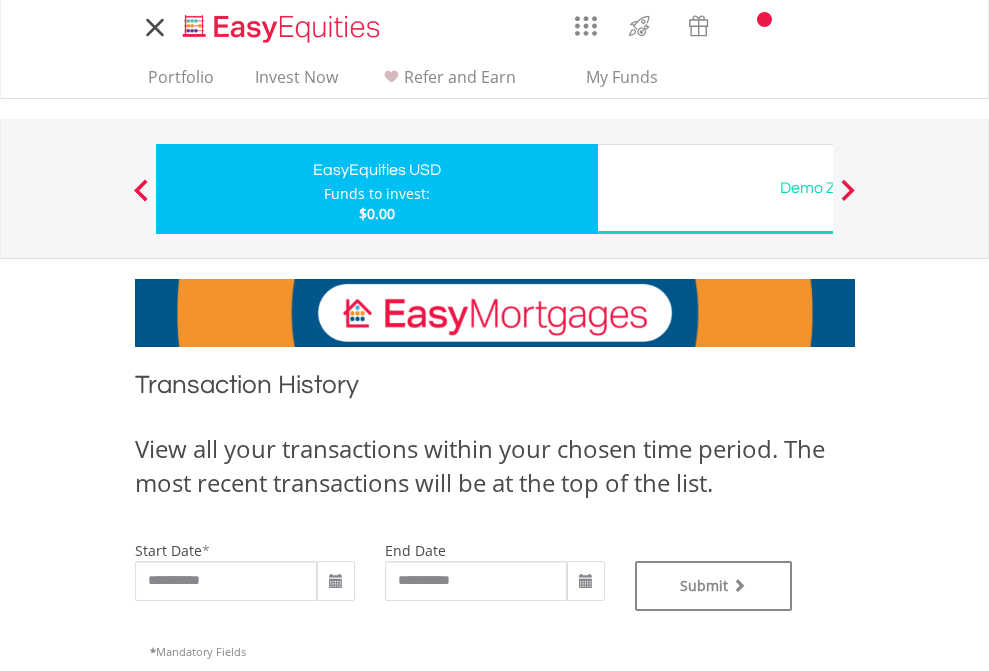 scroll, scrollTop: 0, scrollLeft: 0, axis: both 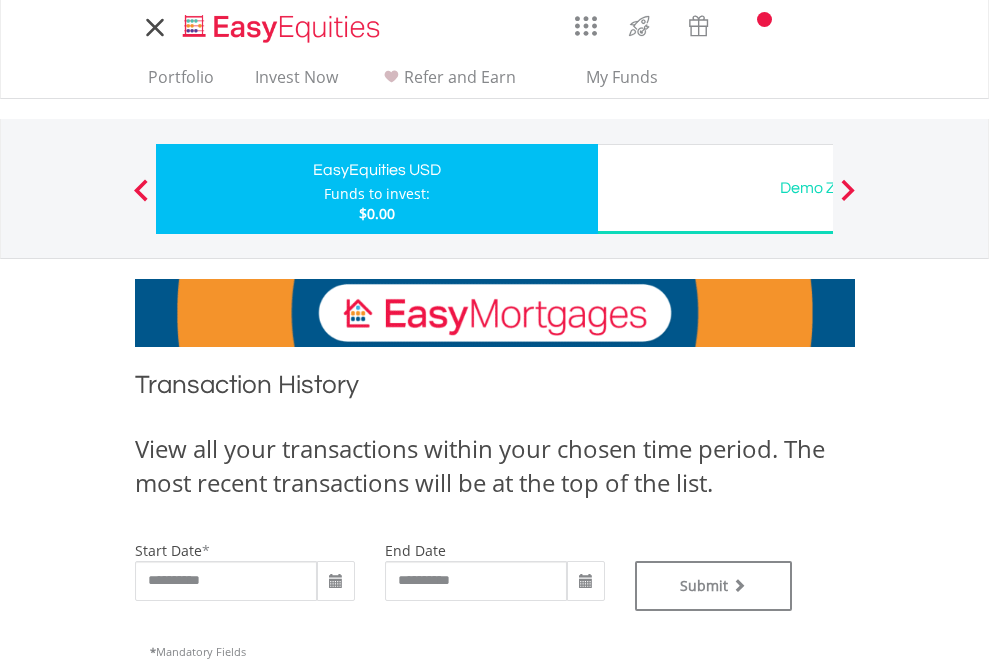 type on "**********" 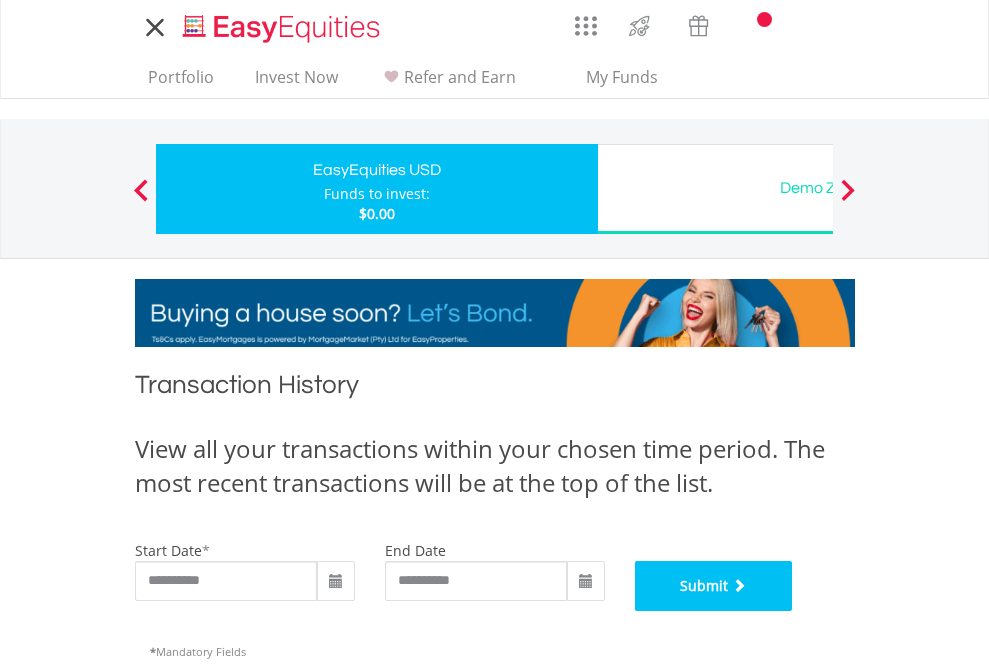 click on "Submit" at bounding box center [714, 586] 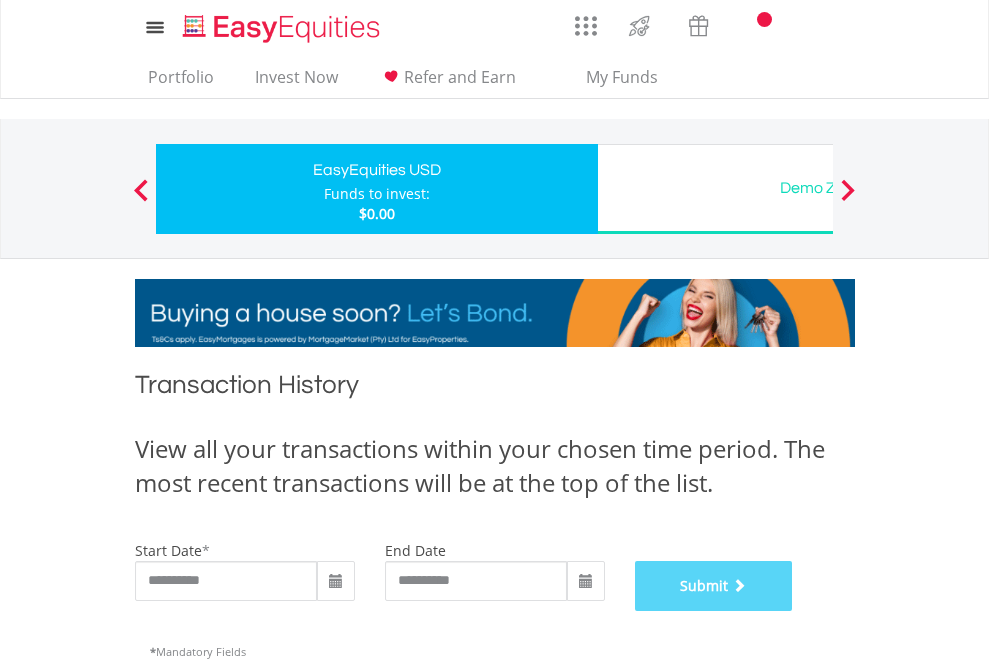 scroll, scrollTop: 811, scrollLeft: 0, axis: vertical 